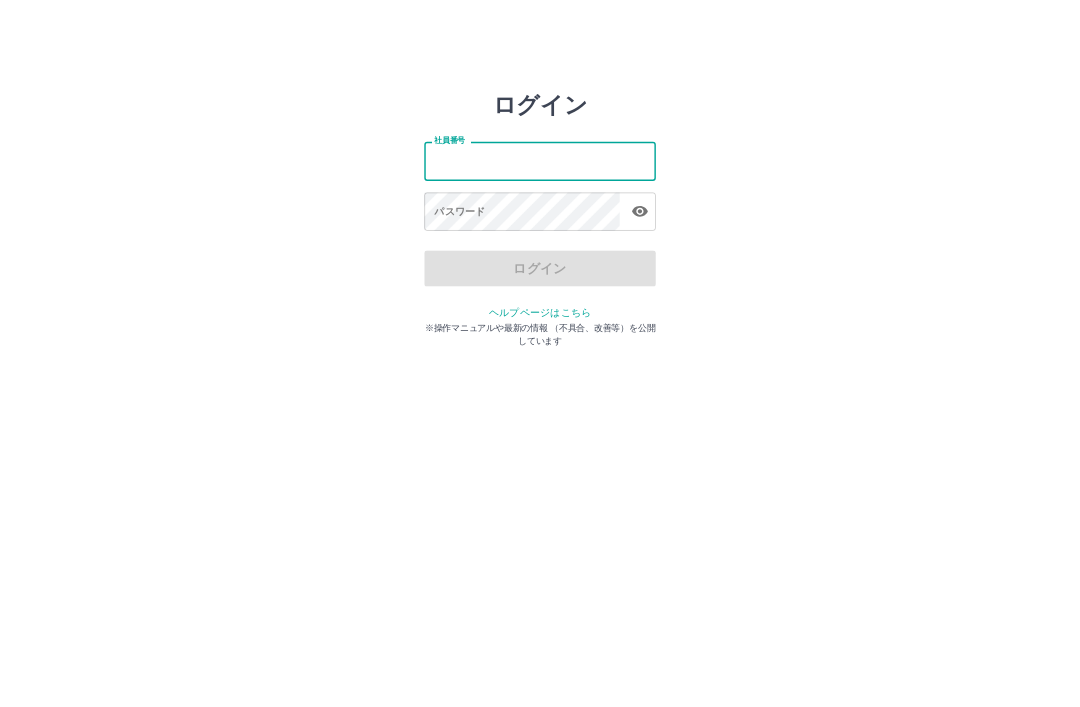scroll, scrollTop: 0, scrollLeft: 0, axis: both 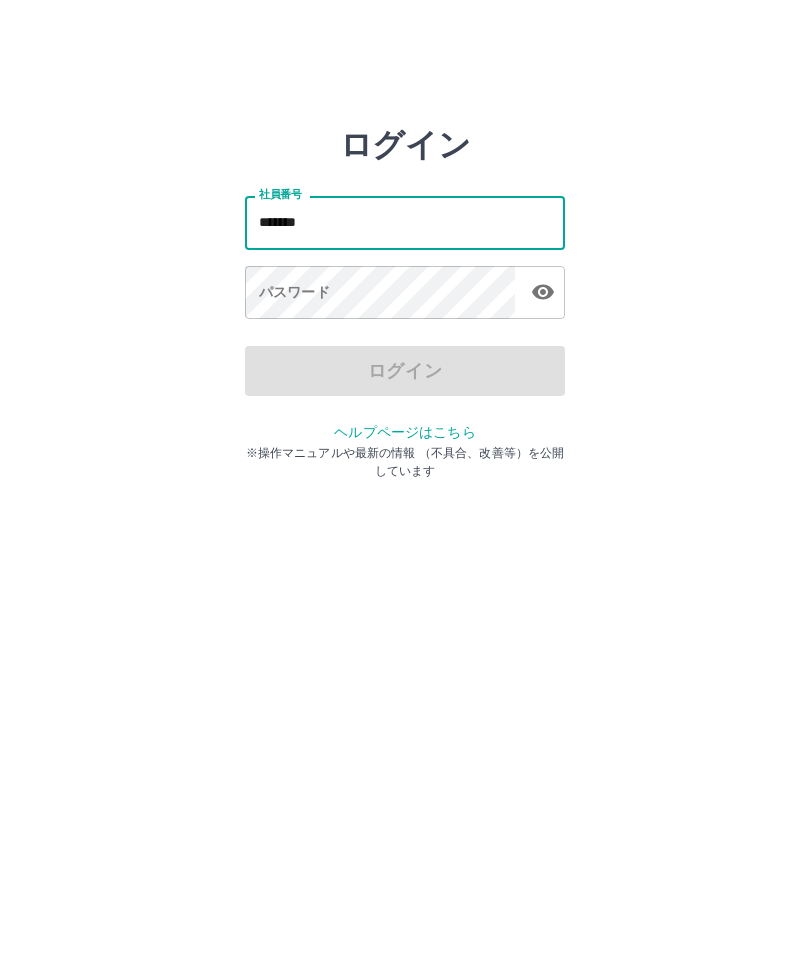 type on "*******" 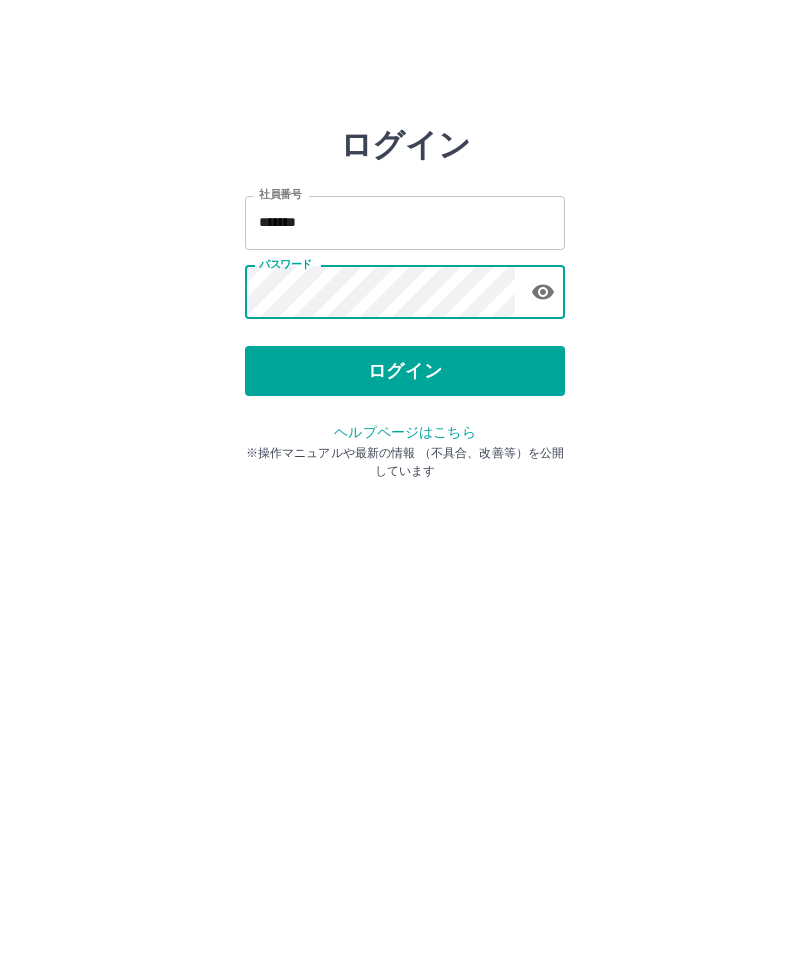 click on "ログイン" at bounding box center [405, 371] 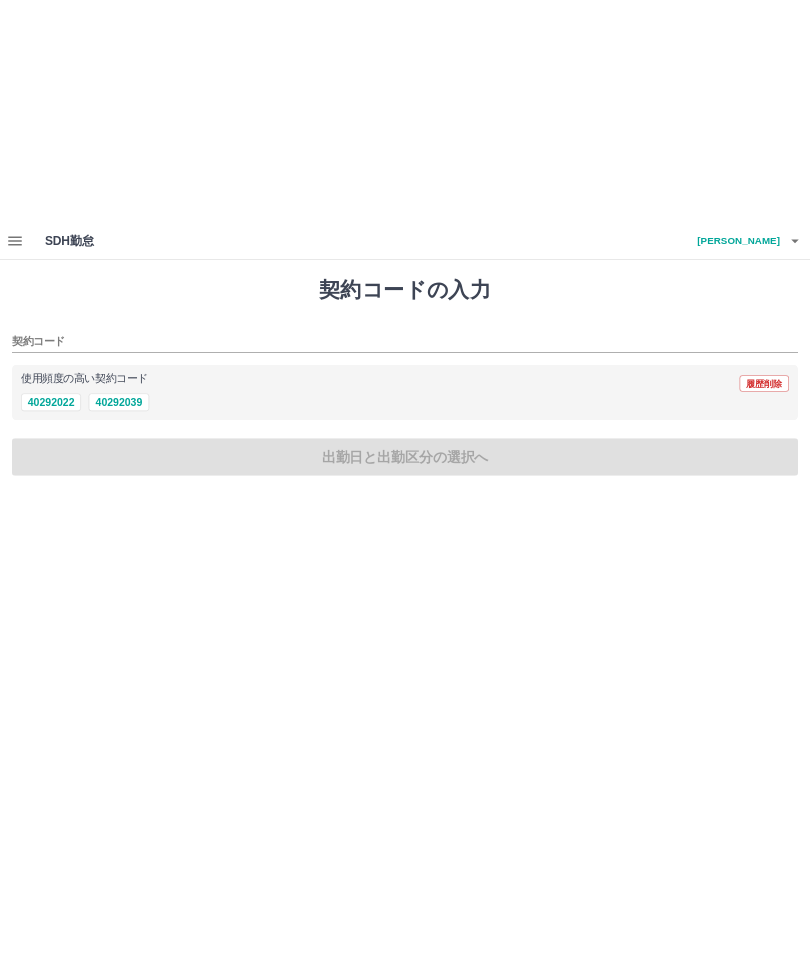 scroll, scrollTop: 0, scrollLeft: 0, axis: both 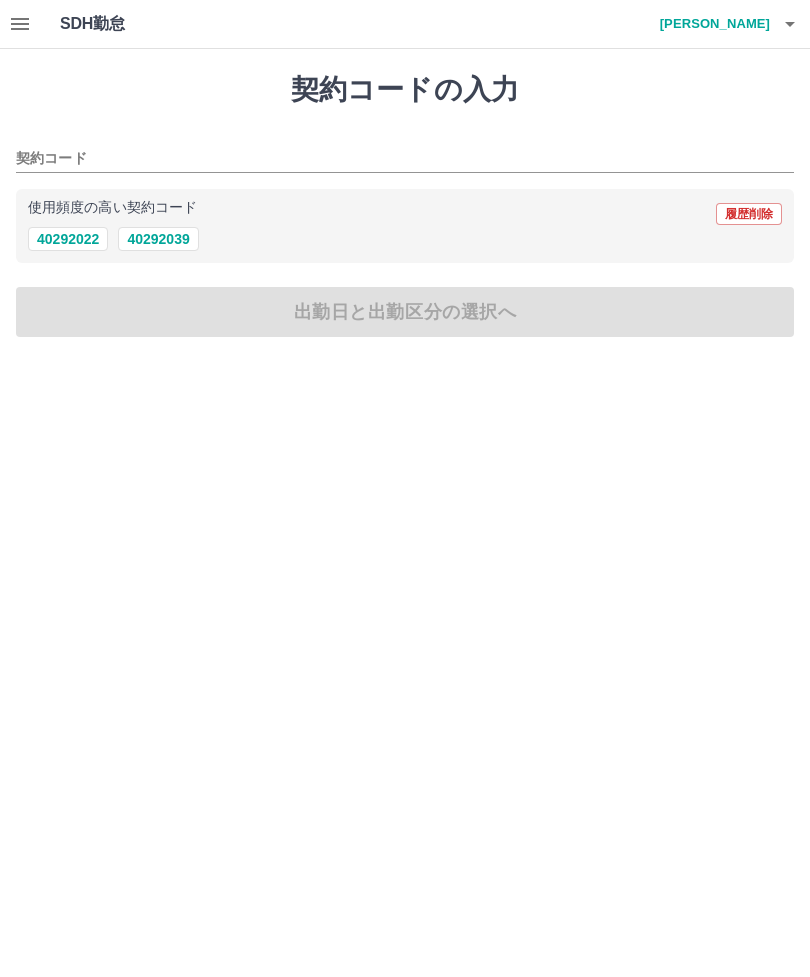 click on "40292039" at bounding box center [158, 239] 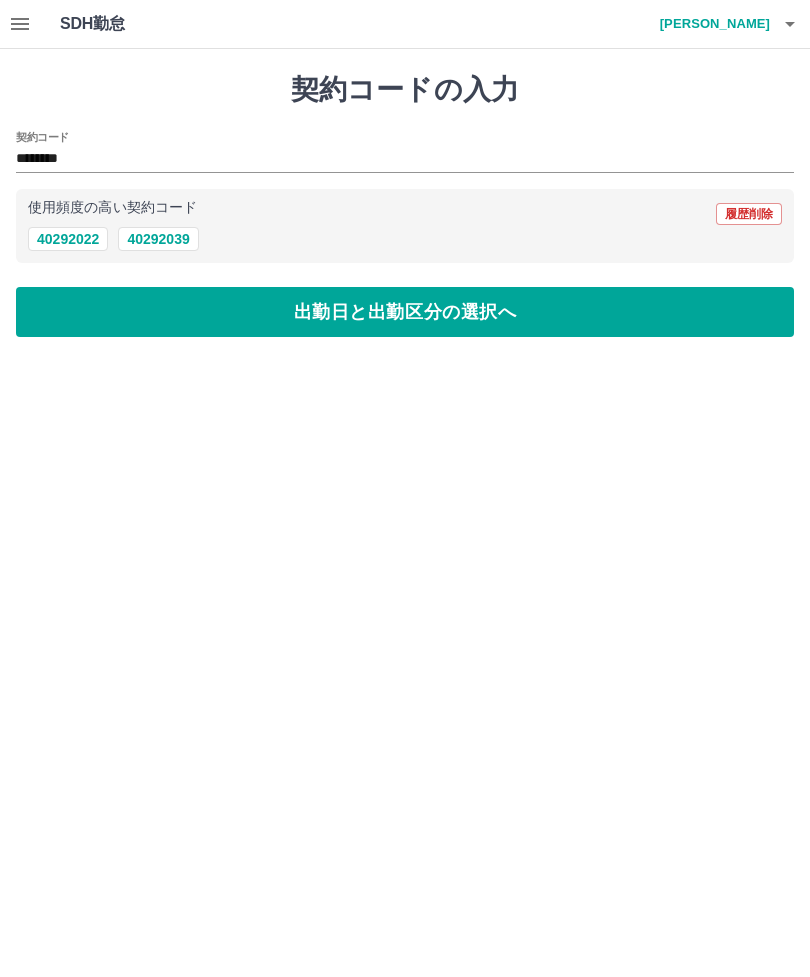 click on "出勤日と出勤区分の選択へ" at bounding box center [405, 312] 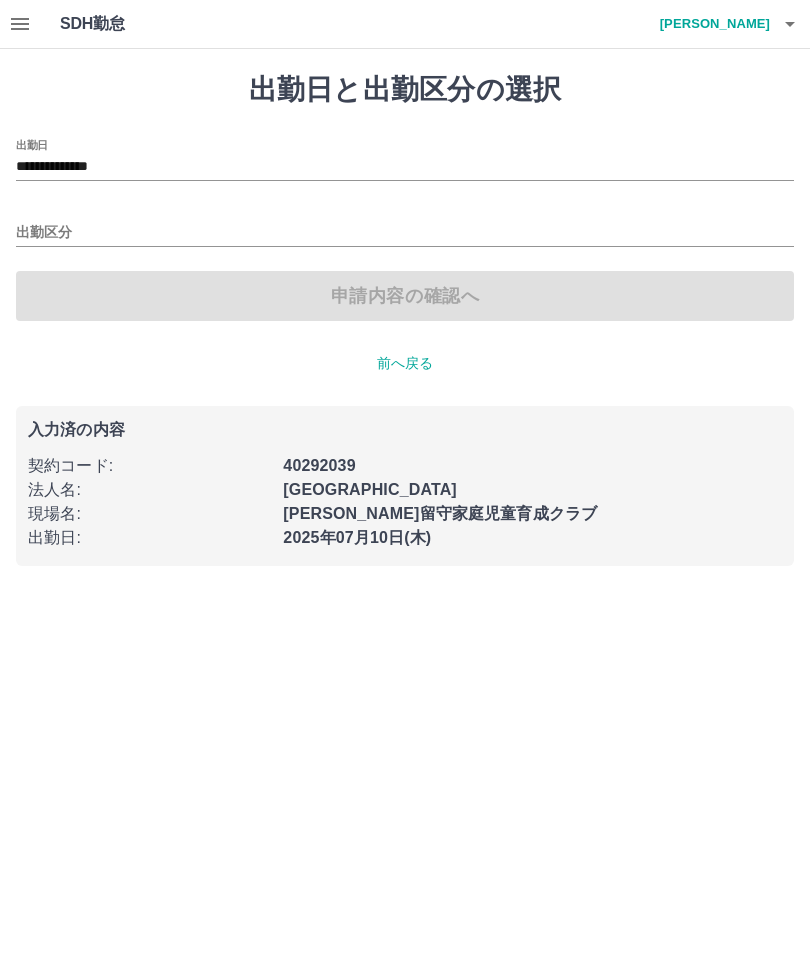 click on "出勤区分" at bounding box center [405, 233] 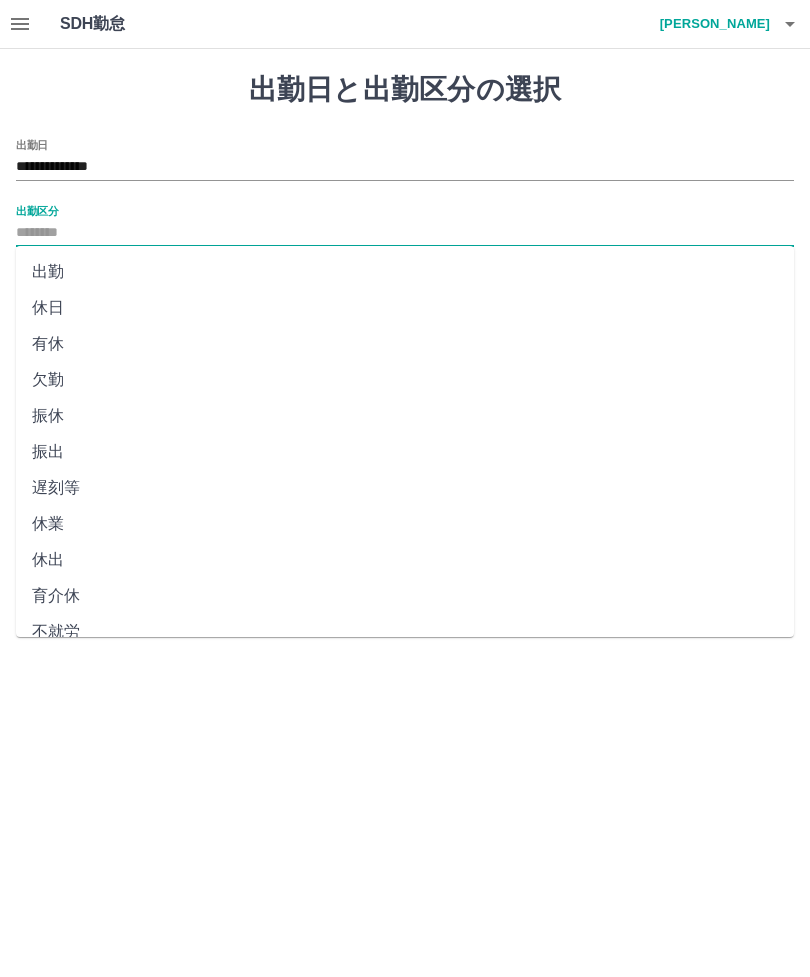 click on "出勤" at bounding box center (405, 272) 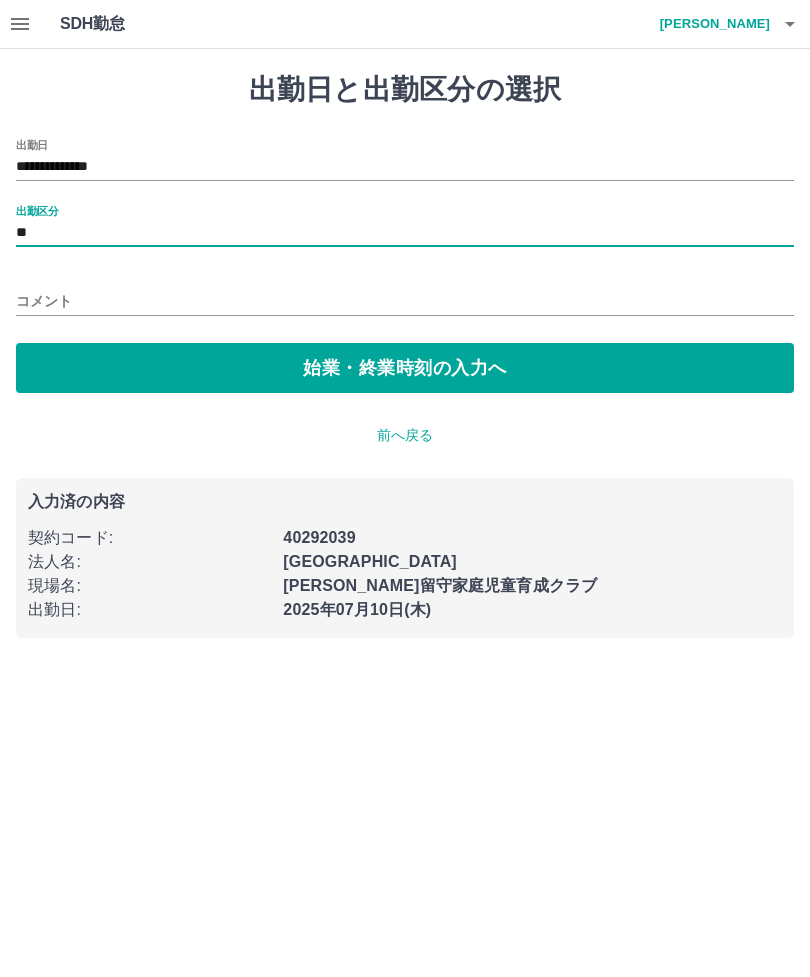 click on "始業・終業時刻の入力へ" at bounding box center (405, 368) 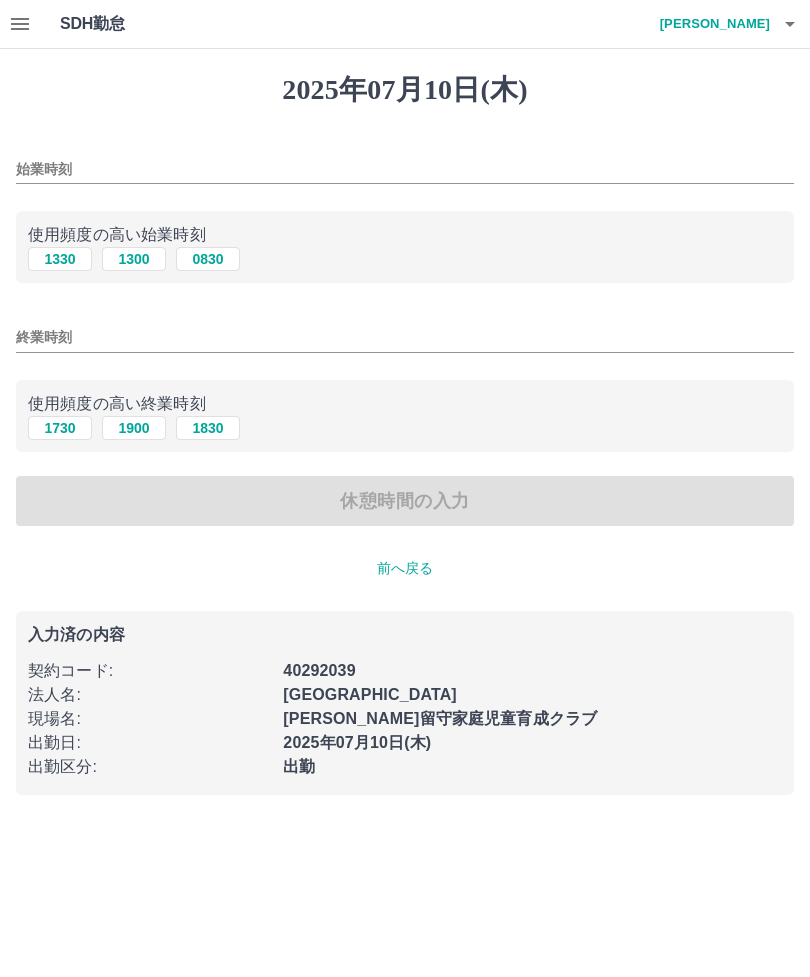 click on "1330" at bounding box center (60, 259) 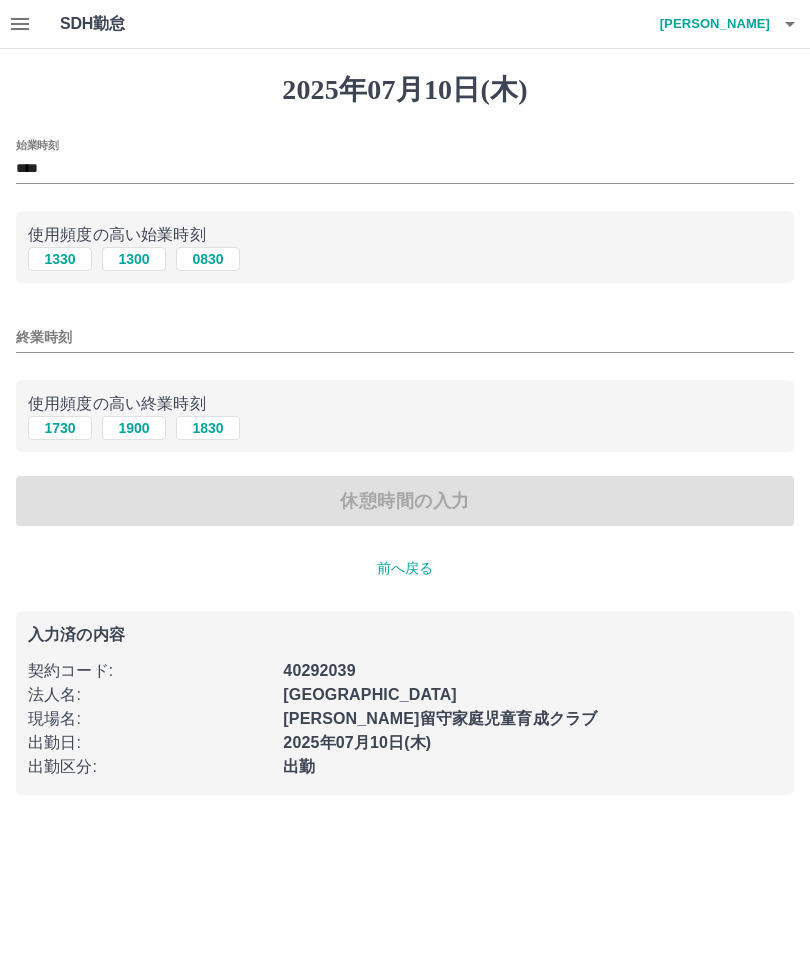 click on "1730" at bounding box center (60, 428) 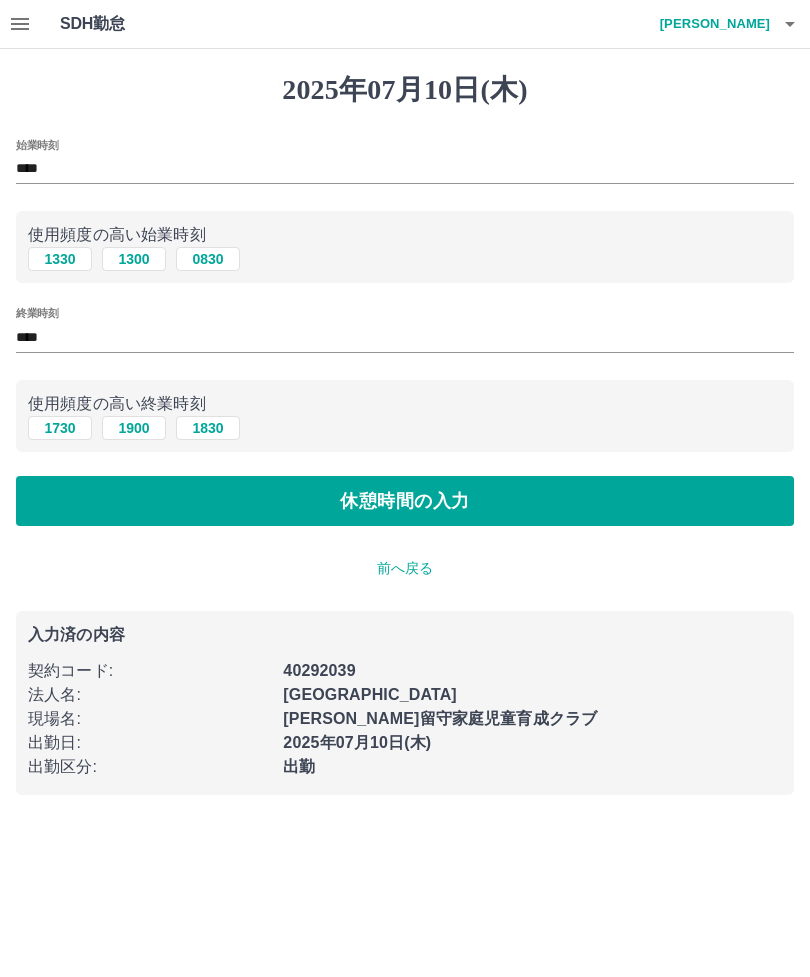 click on "休憩時間の入力" at bounding box center (405, 501) 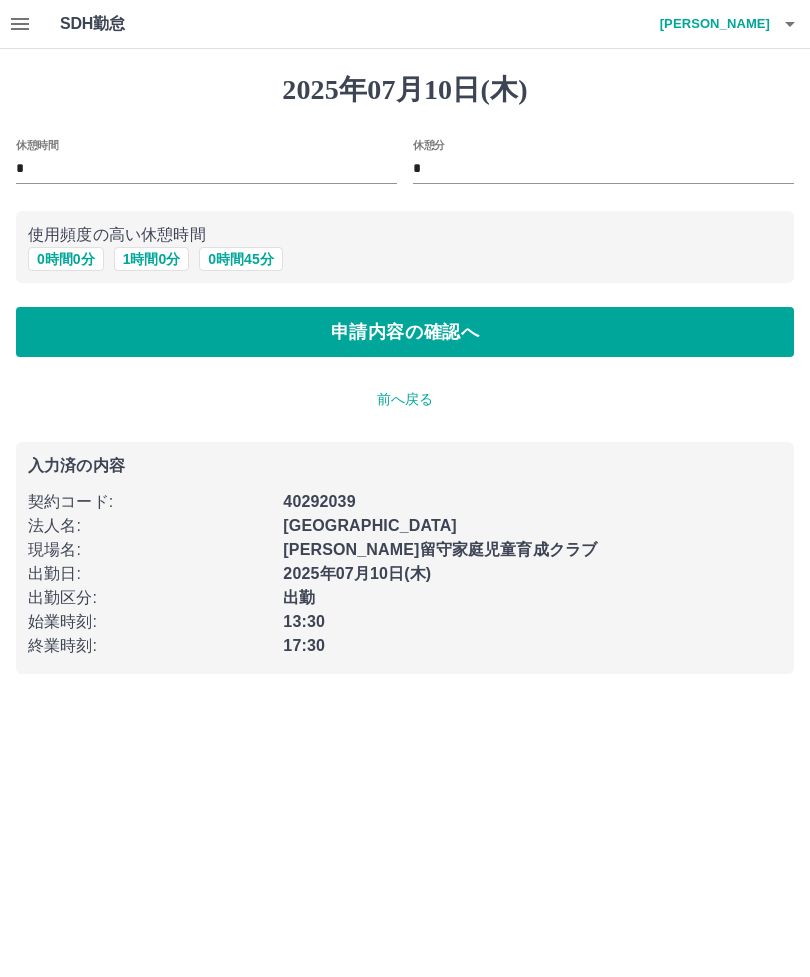 click on "前へ戻る" at bounding box center (405, 399) 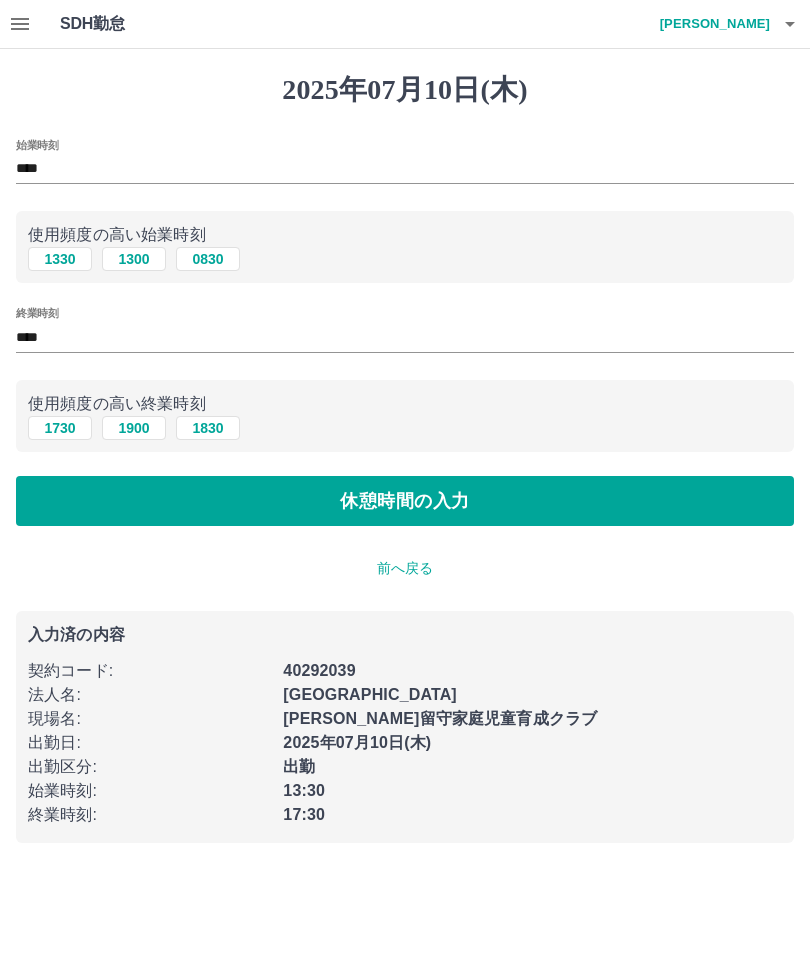 click on "1830" at bounding box center [208, 428] 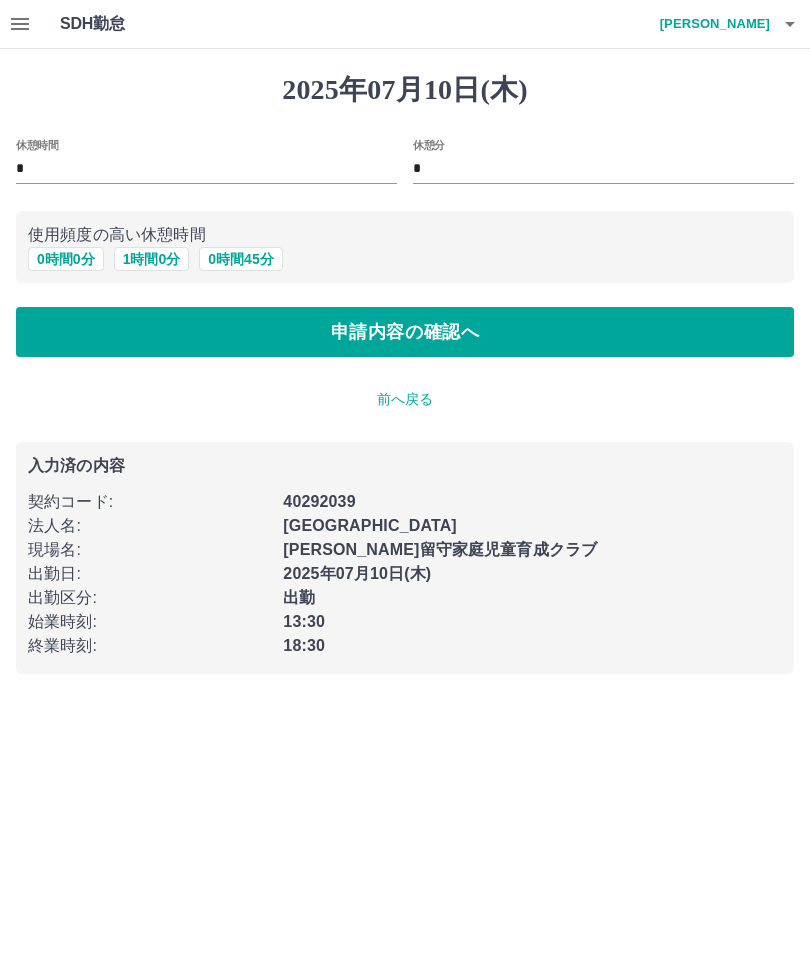 click on "申請内容の確認へ" at bounding box center [405, 332] 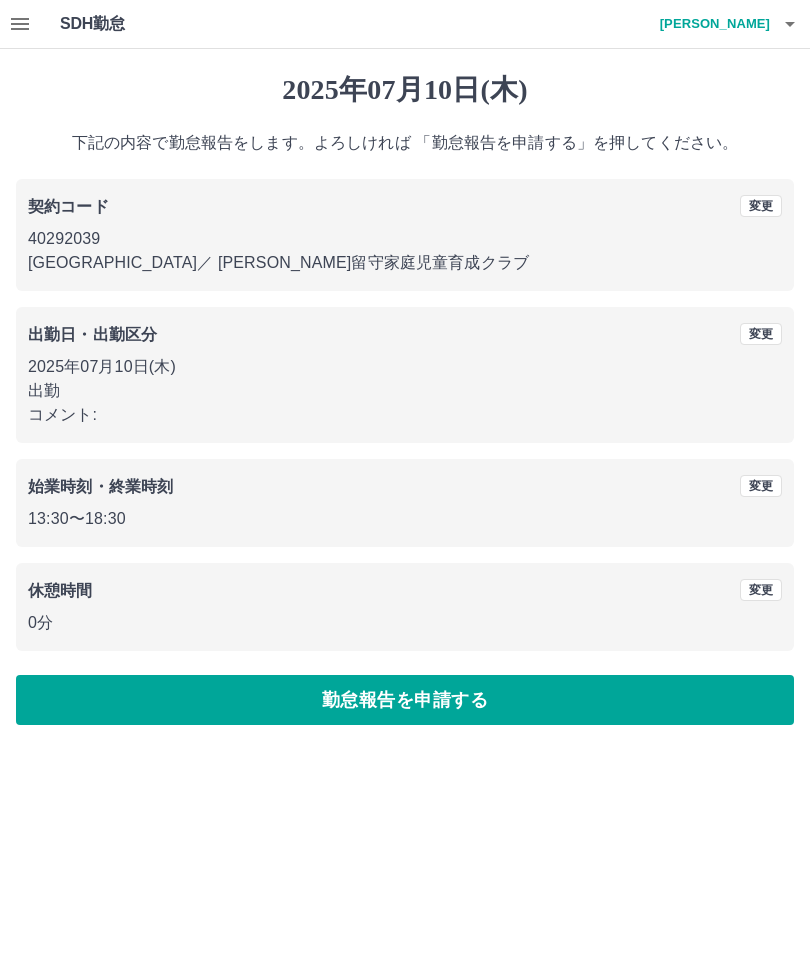 click on "勤怠報告を申請する" at bounding box center [405, 700] 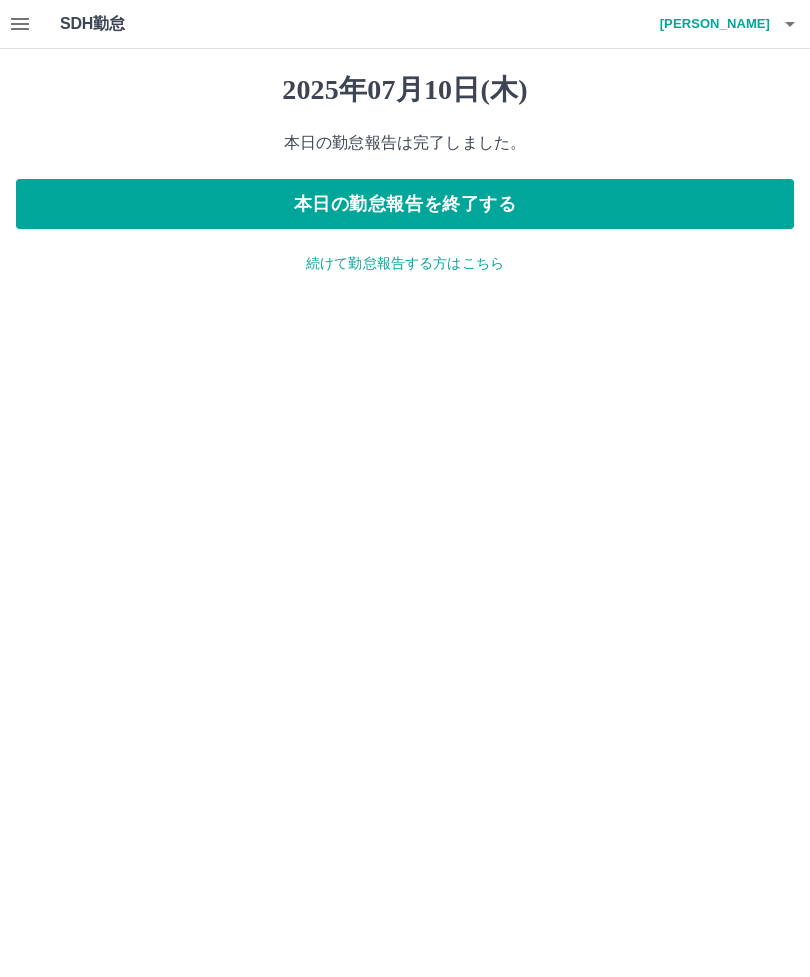 click on "本日の勤怠報告を終了する" at bounding box center [405, 204] 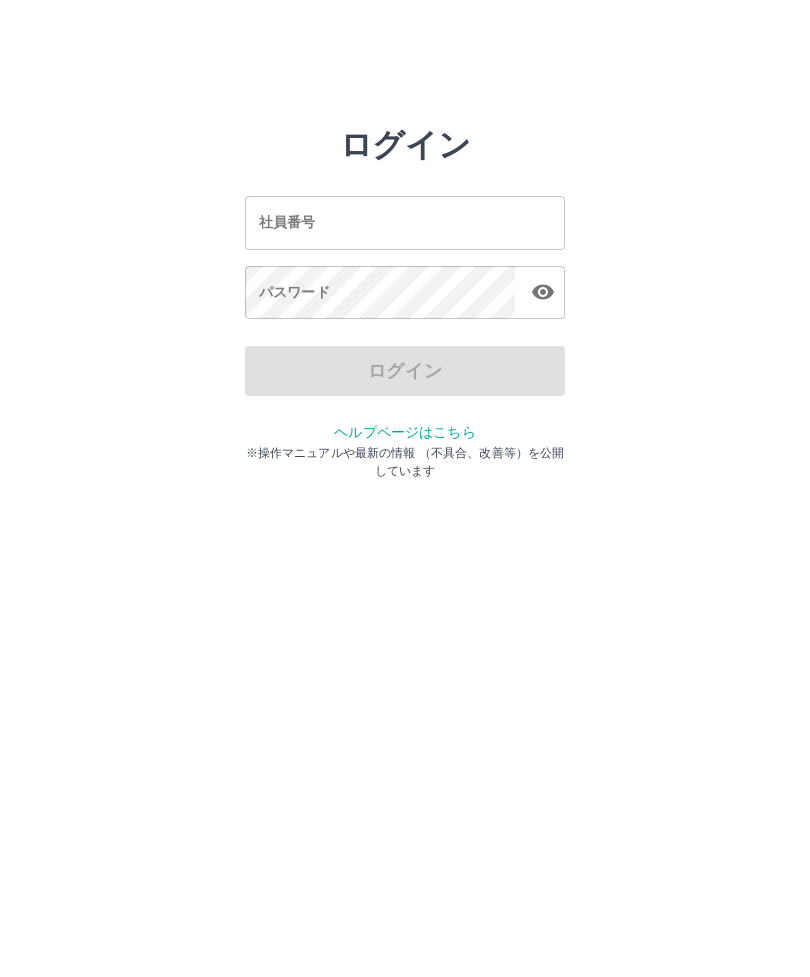 scroll, scrollTop: 0, scrollLeft: 0, axis: both 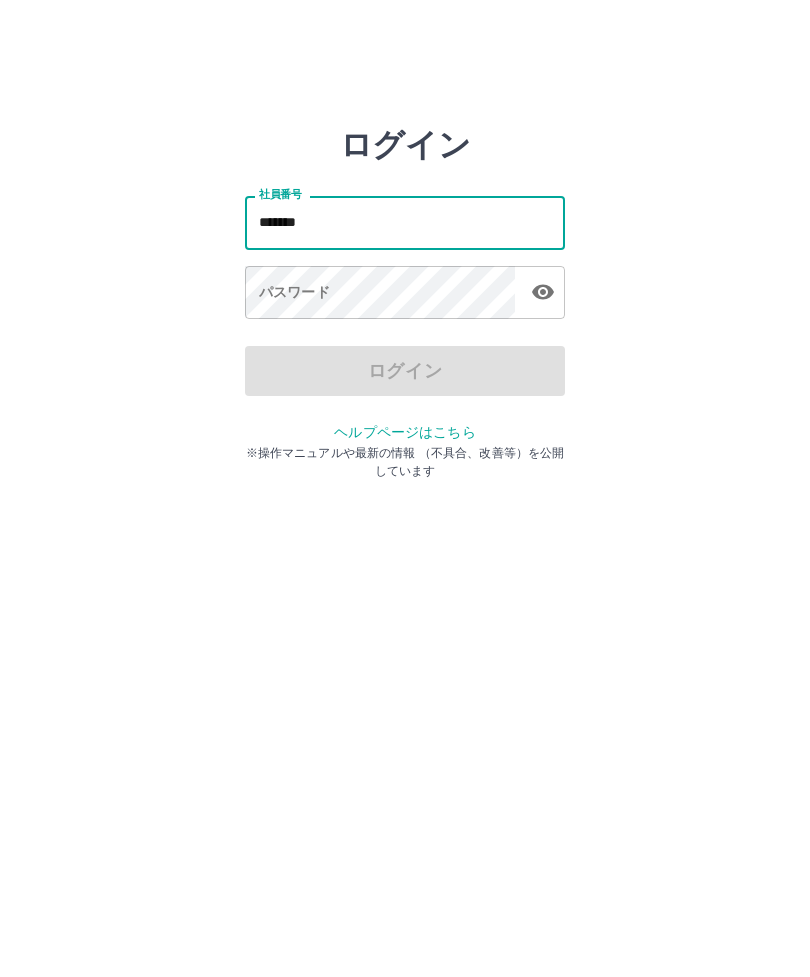 type on "*******" 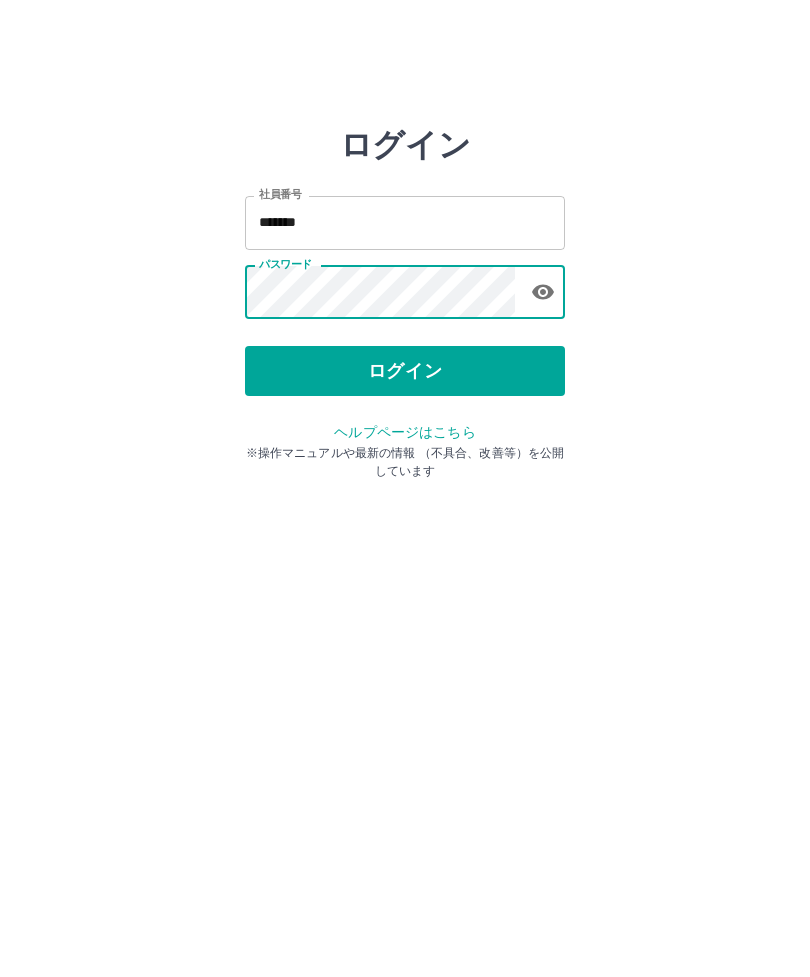 click on "ログイン" at bounding box center (405, 371) 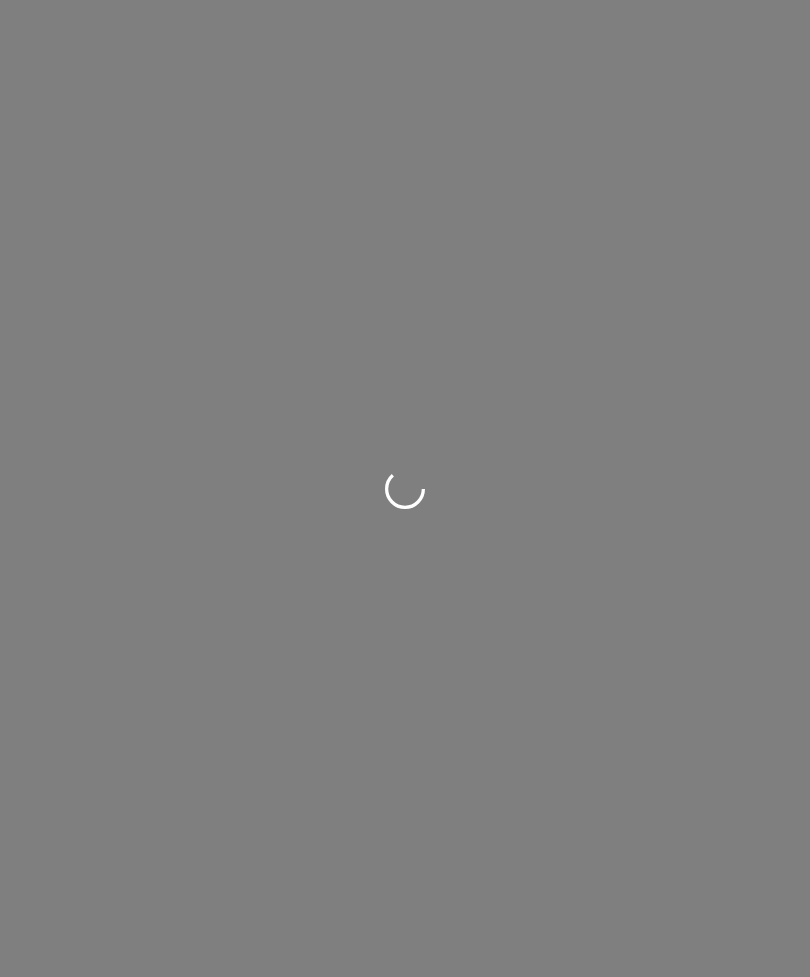 scroll, scrollTop: 0, scrollLeft: 0, axis: both 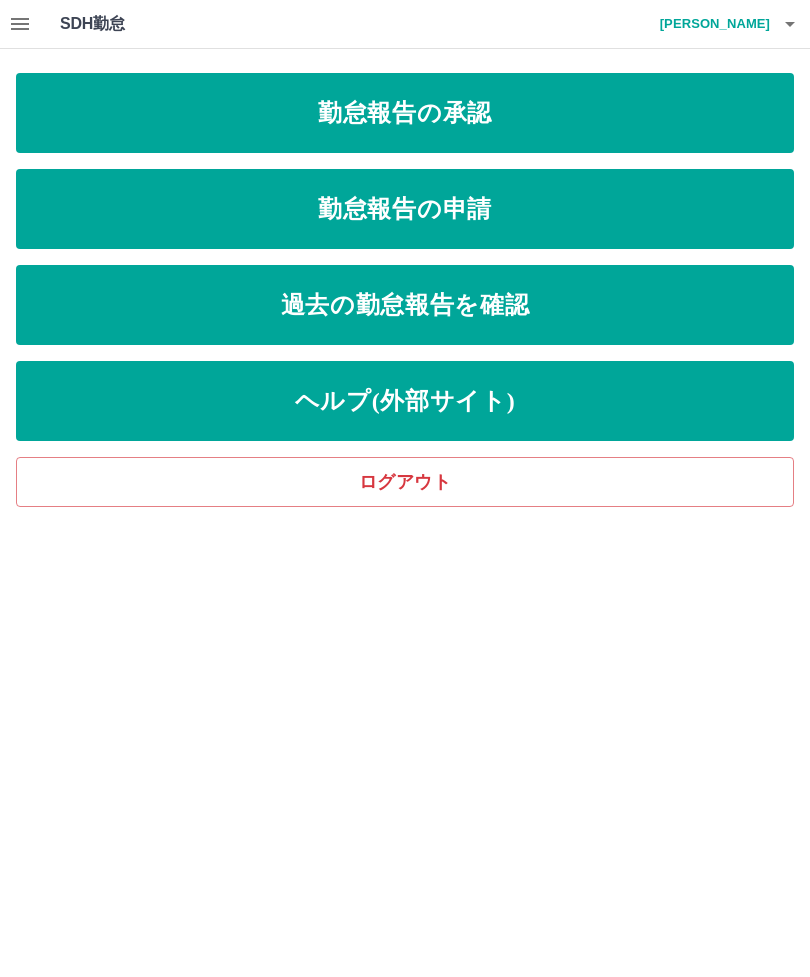 click on "過去の勤怠報告を確認" at bounding box center (405, 305) 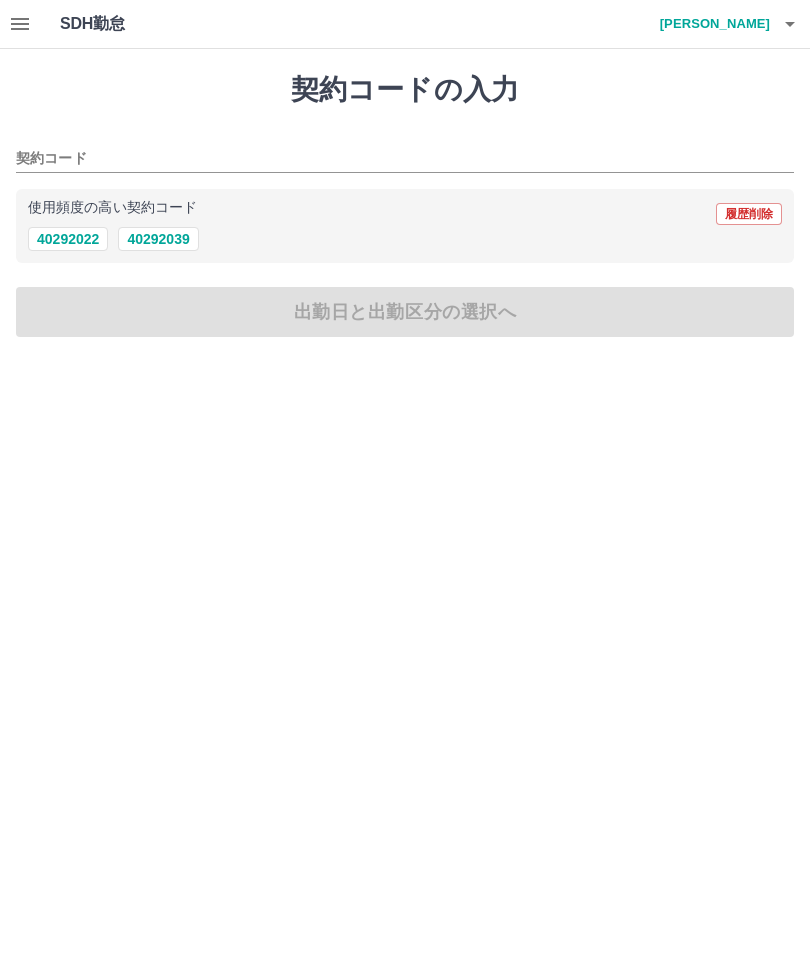 click on "40292039" at bounding box center [158, 239] 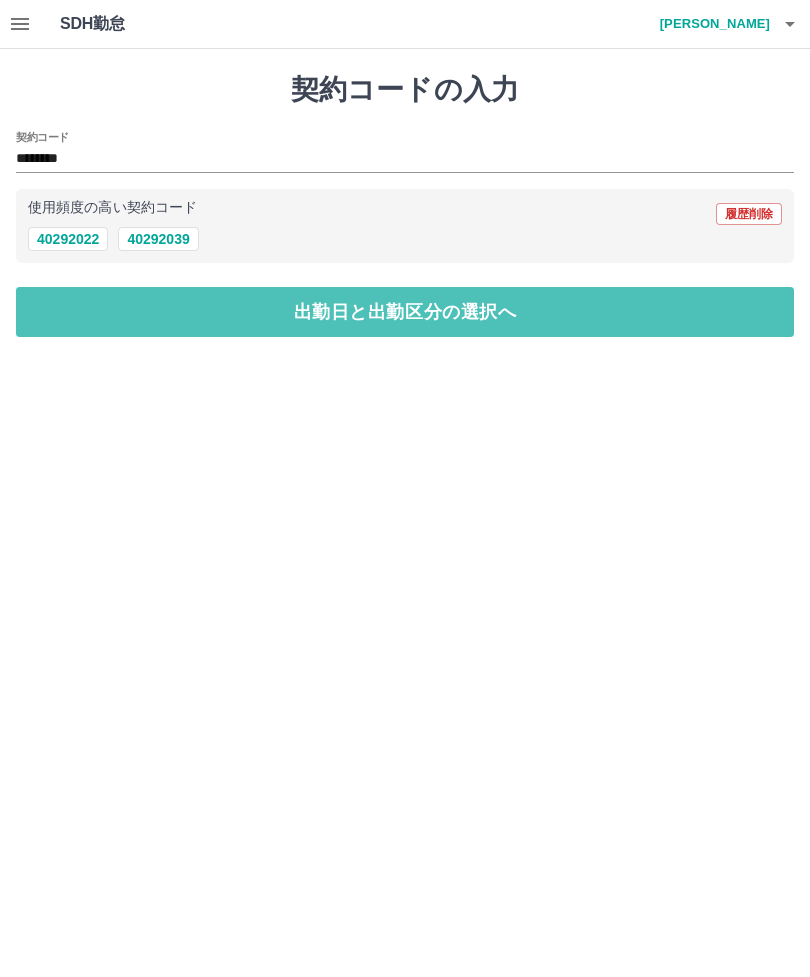 click on "出勤日と出勤区分の選択へ" at bounding box center (405, 312) 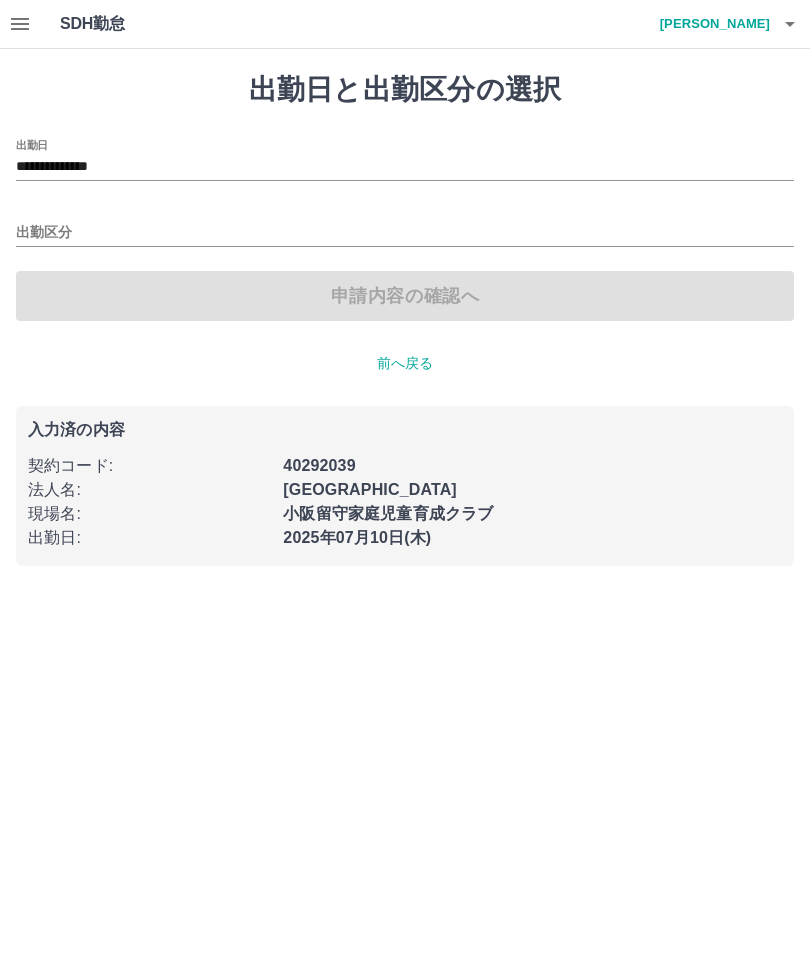 click on "出勤区分" at bounding box center (405, 233) 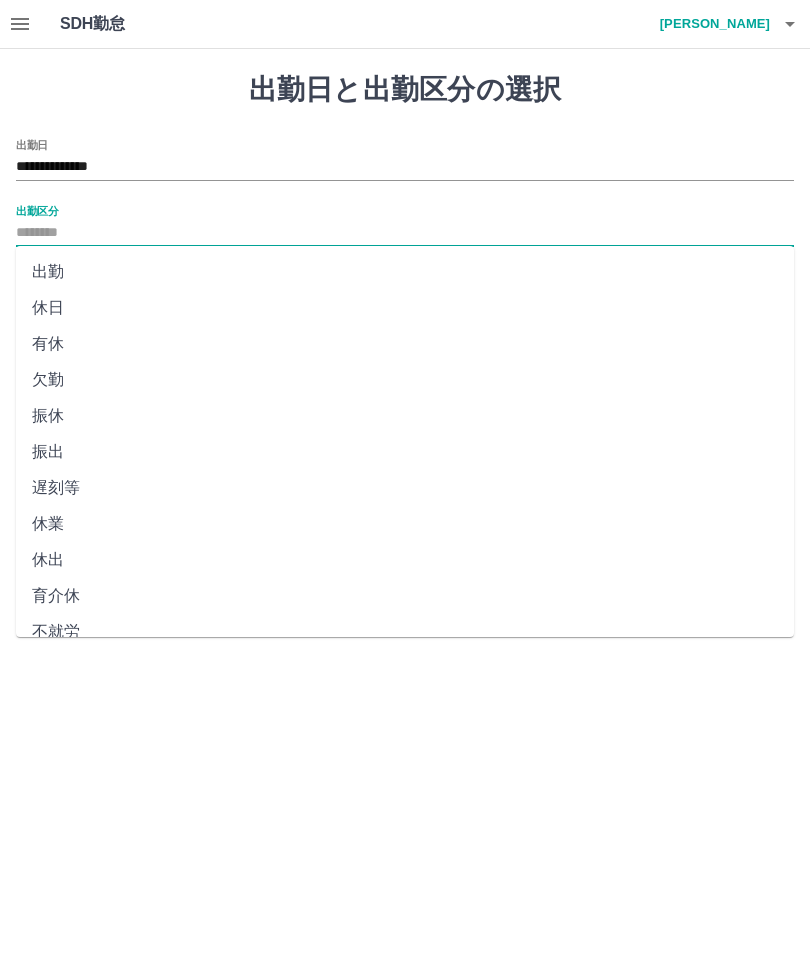 click on "出勤" at bounding box center (405, 272) 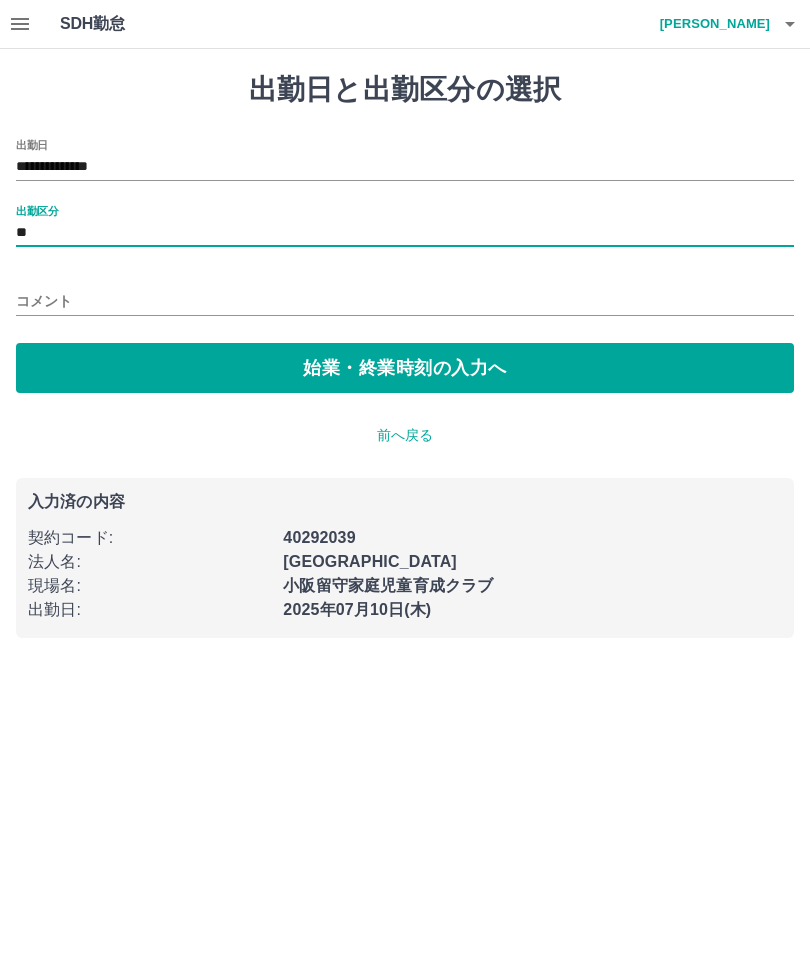 click on "始業・終業時刻の入力へ" at bounding box center [405, 368] 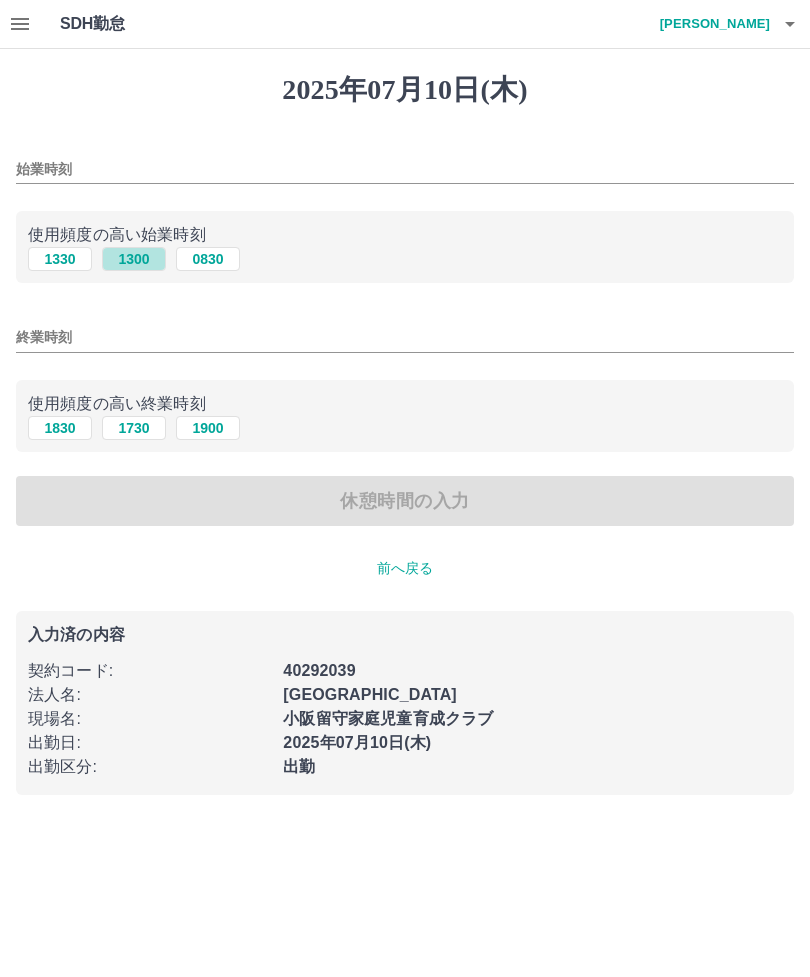 click on "1300" at bounding box center (134, 259) 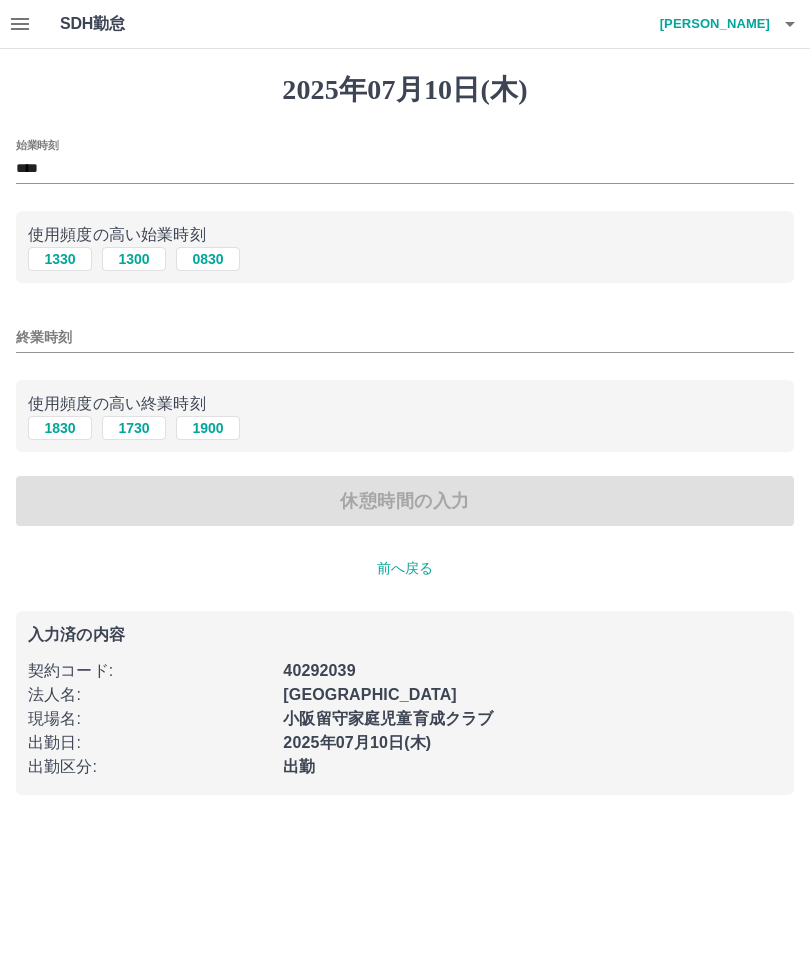 click on "1900" at bounding box center (208, 428) 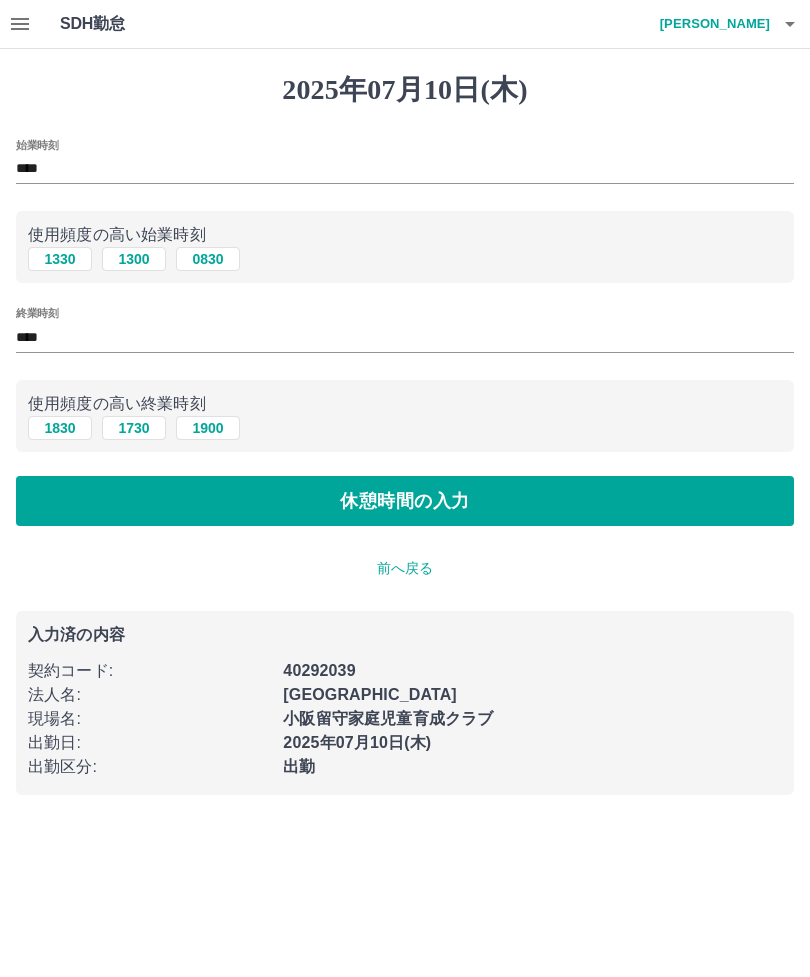 click on "休憩時間の入力" at bounding box center (405, 501) 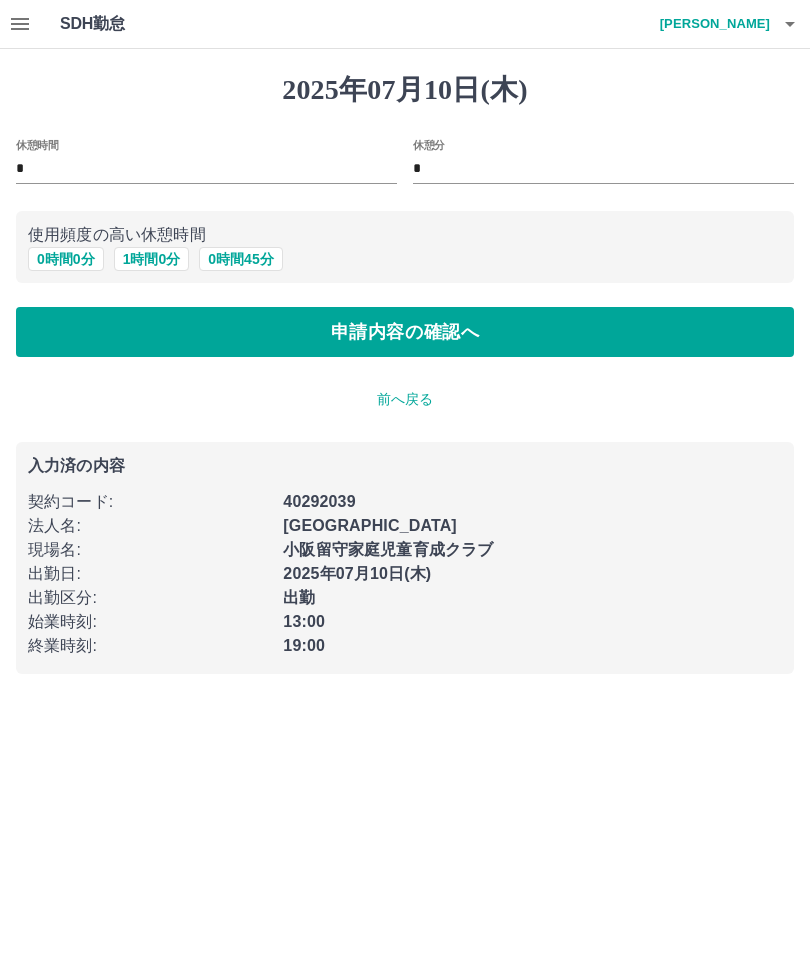 click on "申請内容の確認へ" at bounding box center (405, 332) 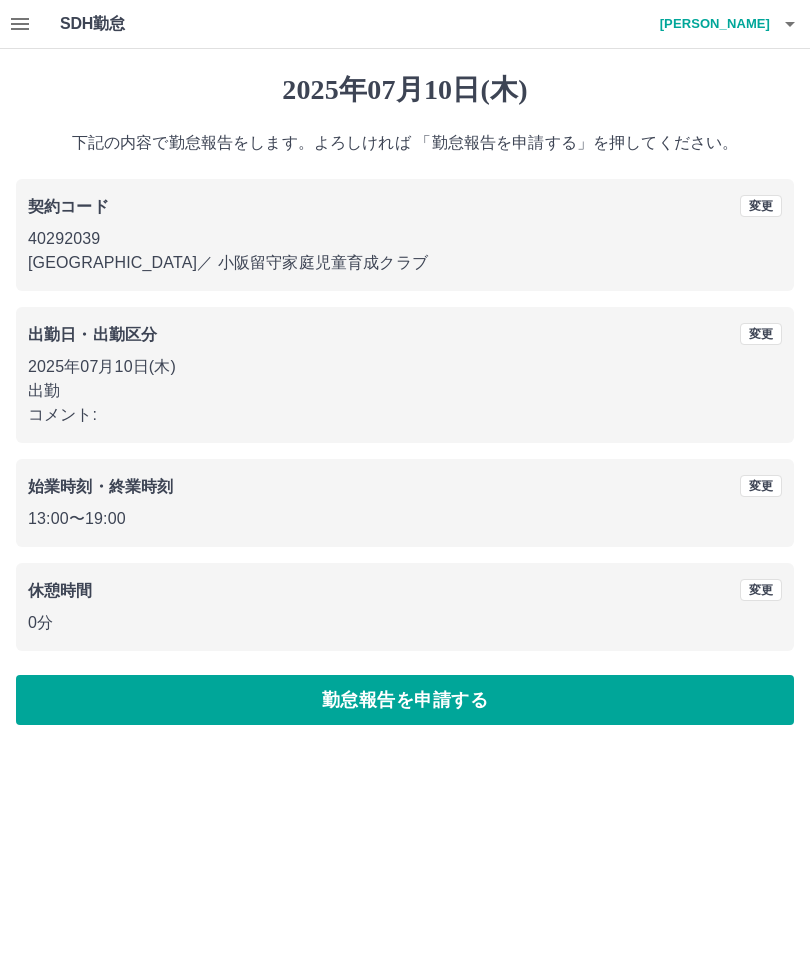 click on "勤怠報告を申請する" at bounding box center (405, 700) 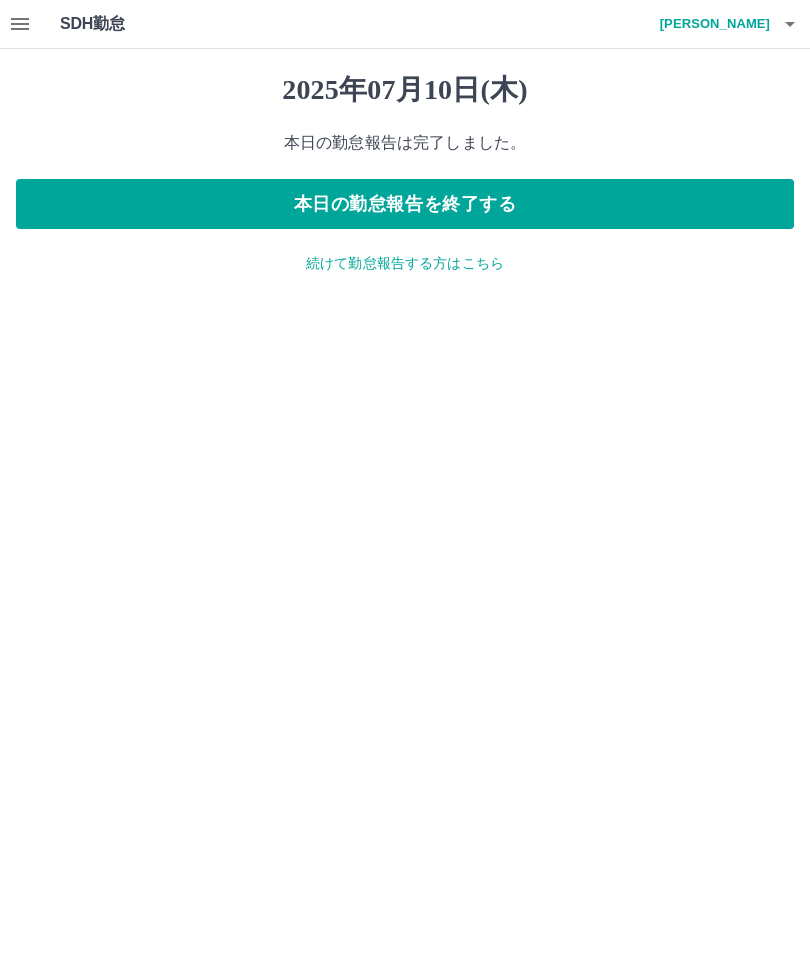 click on "本日の勤怠報告を終了する" at bounding box center [405, 204] 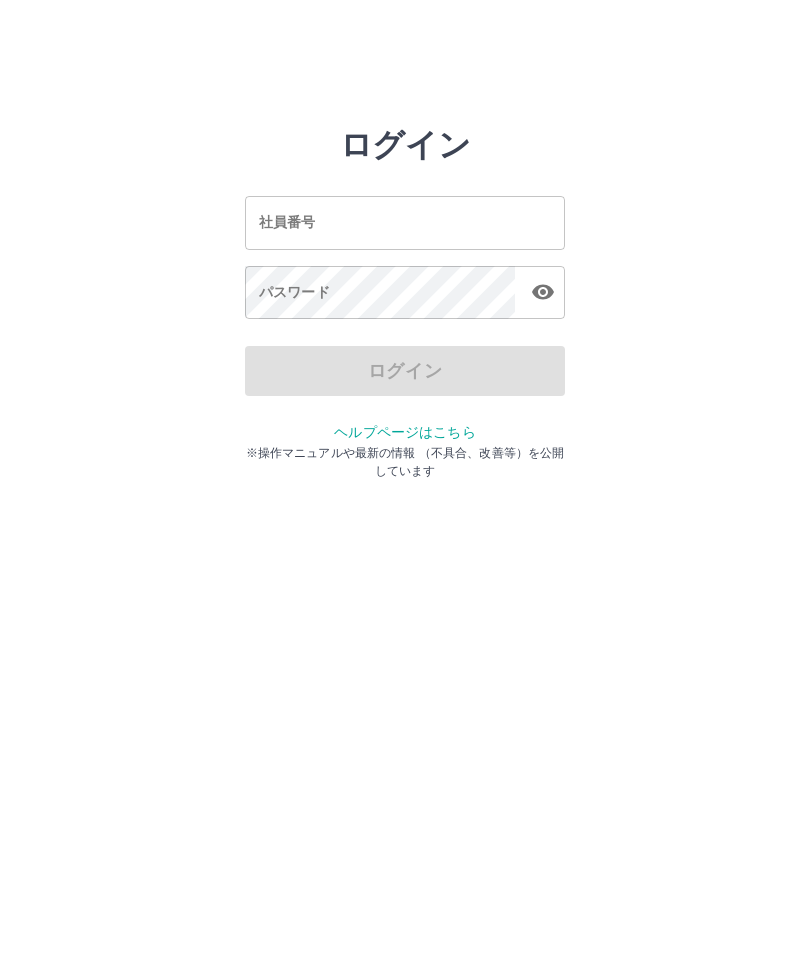 scroll, scrollTop: 0, scrollLeft: 0, axis: both 